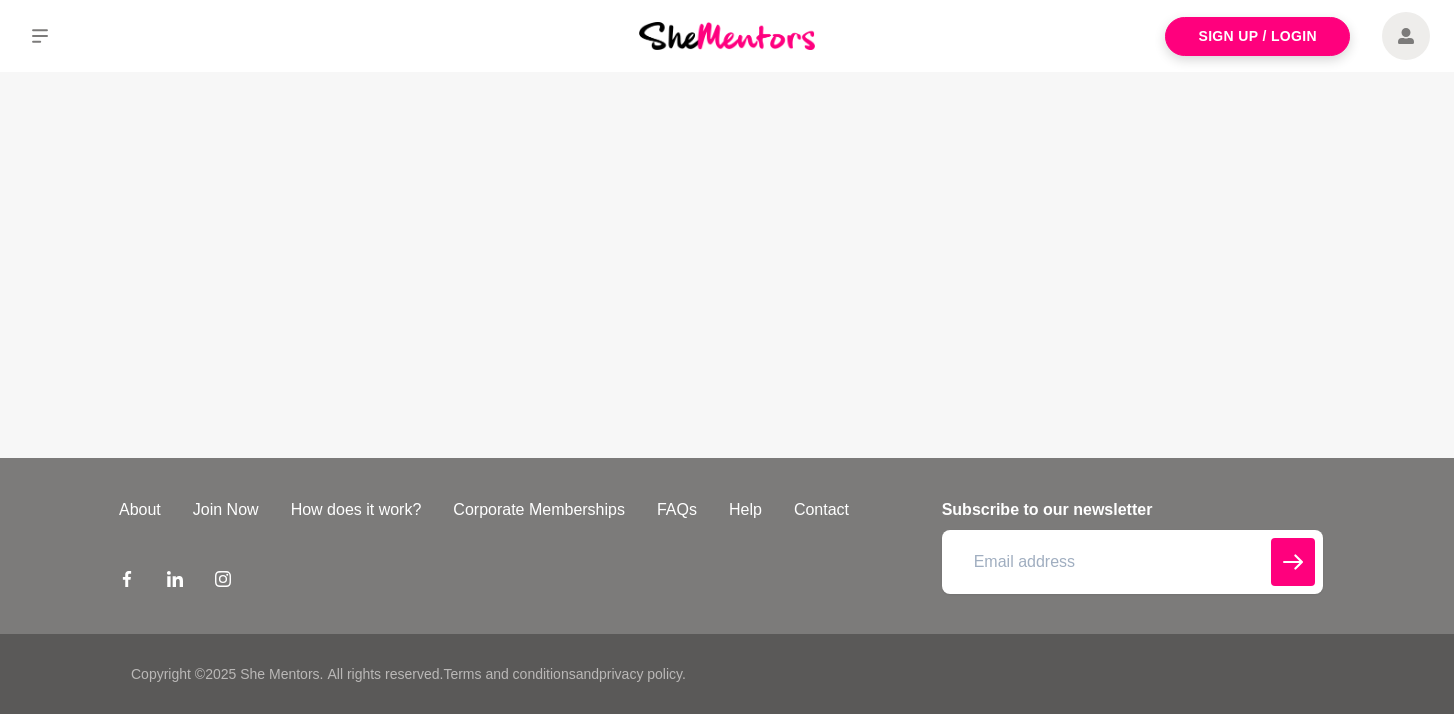 scroll, scrollTop: 0, scrollLeft: 0, axis: both 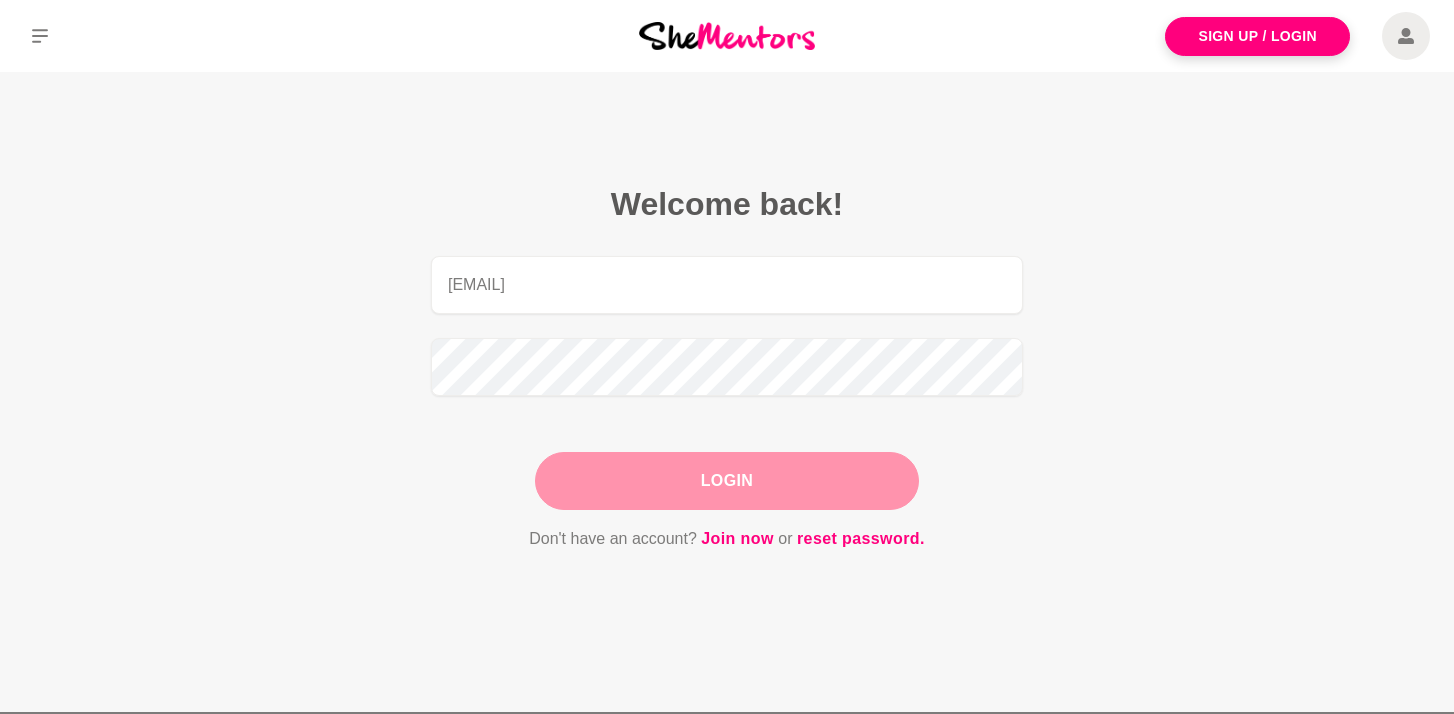 click on "Login" at bounding box center [727, 481] 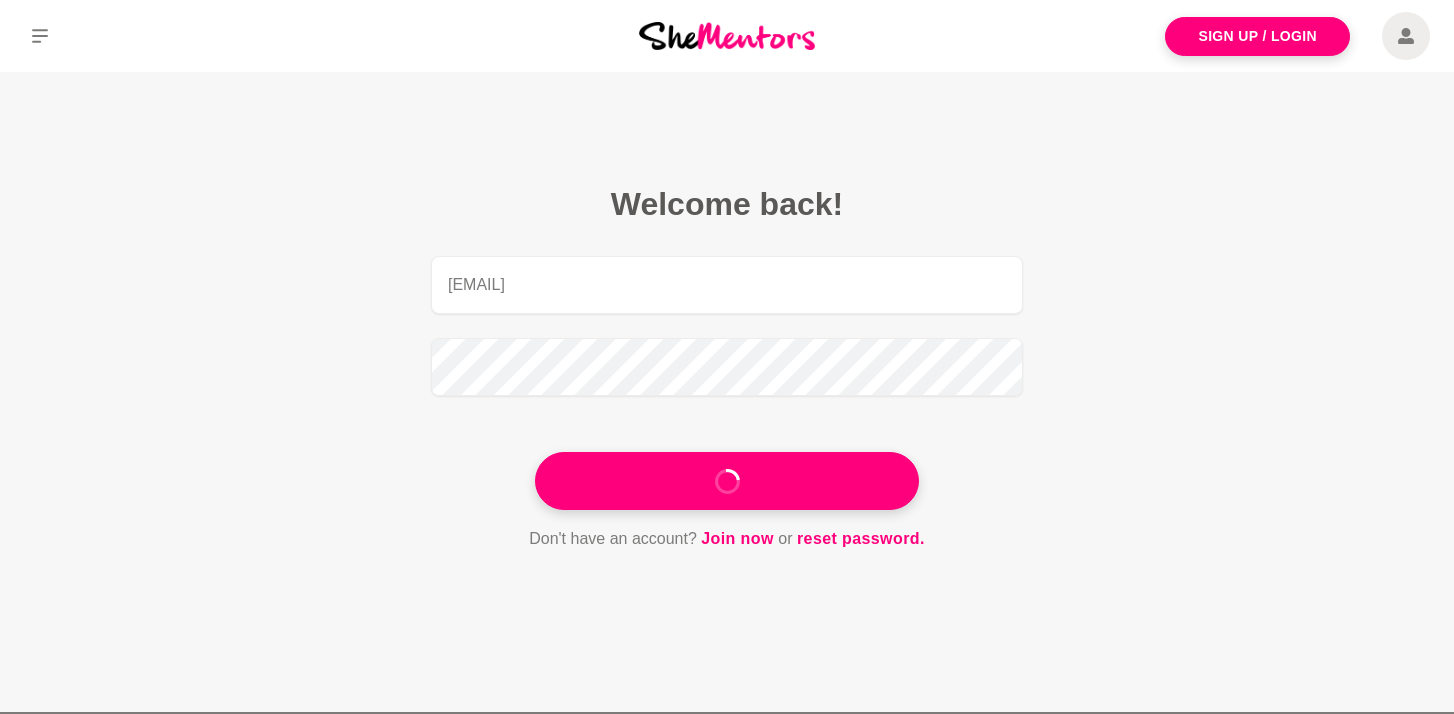 type on "[EMAIL]" 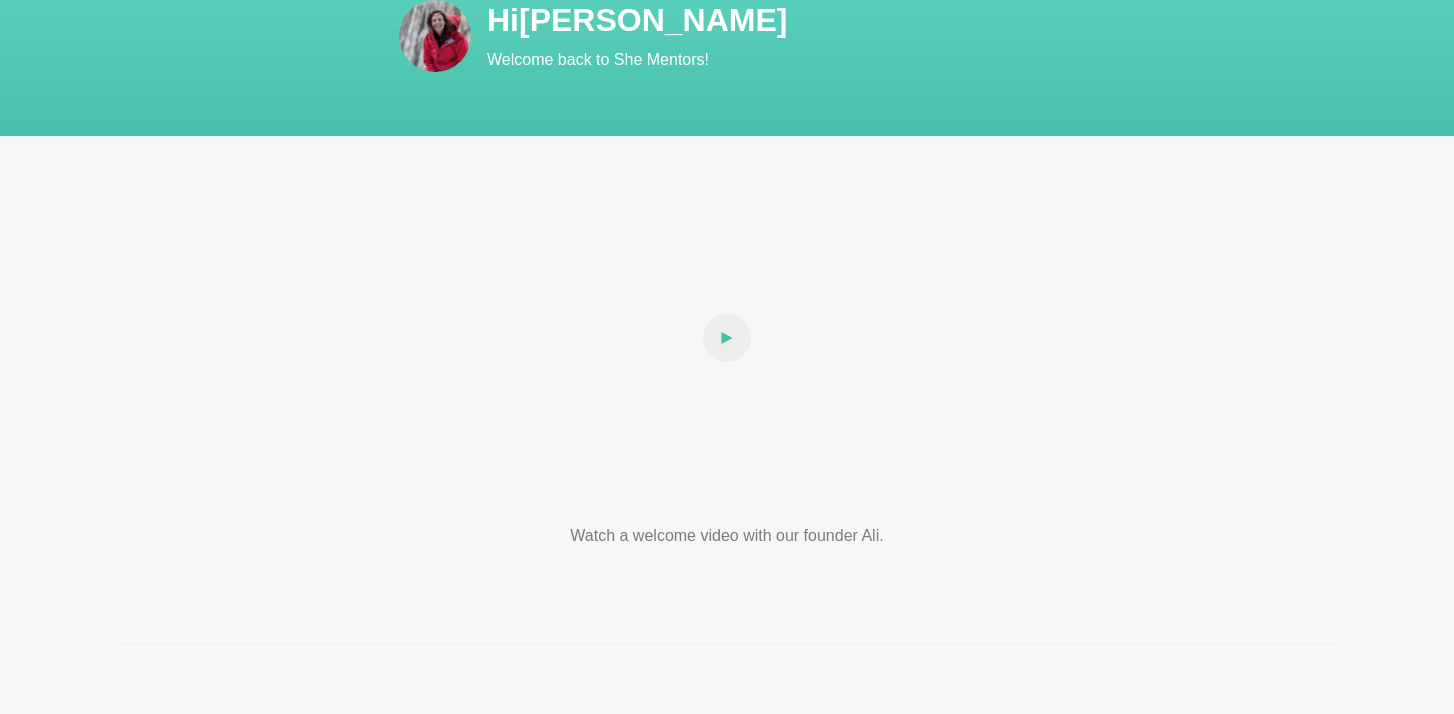 scroll, scrollTop: 140, scrollLeft: 0, axis: vertical 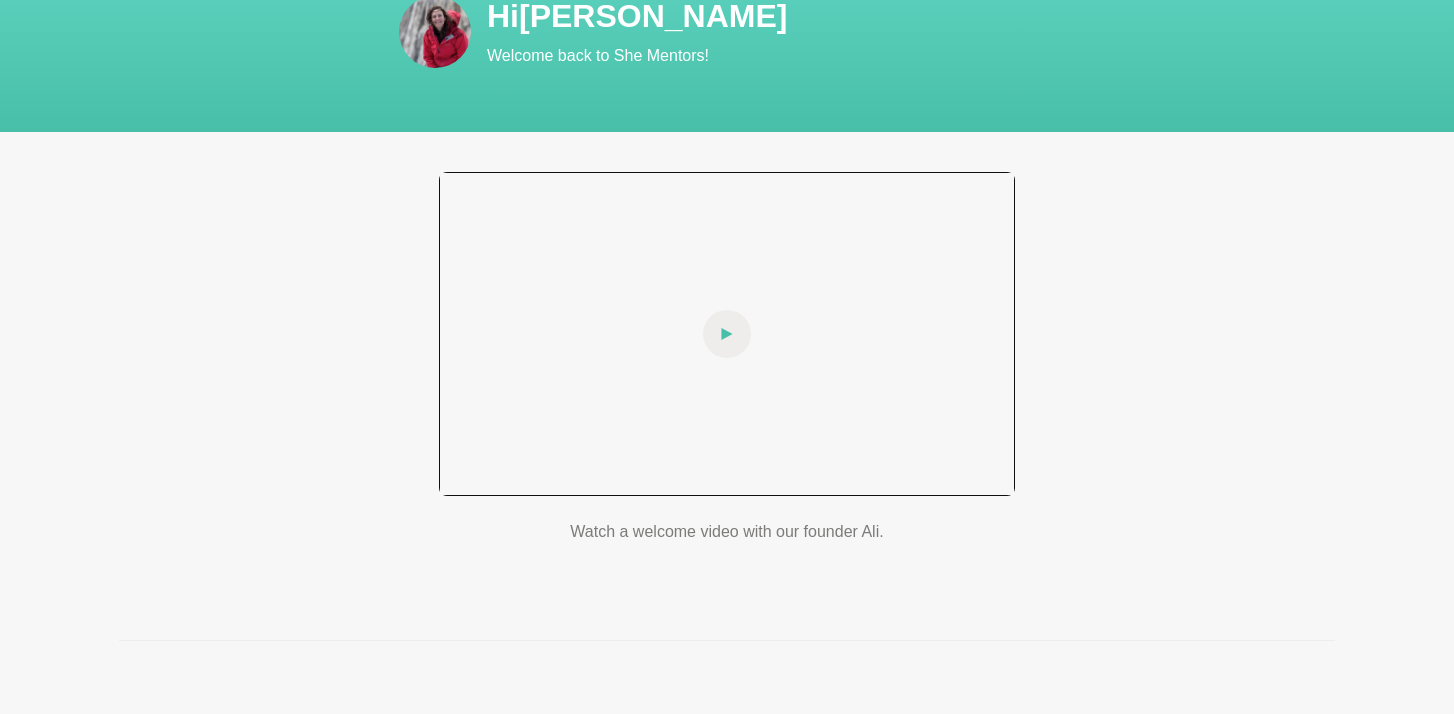 click at bounding box center (727, 334) 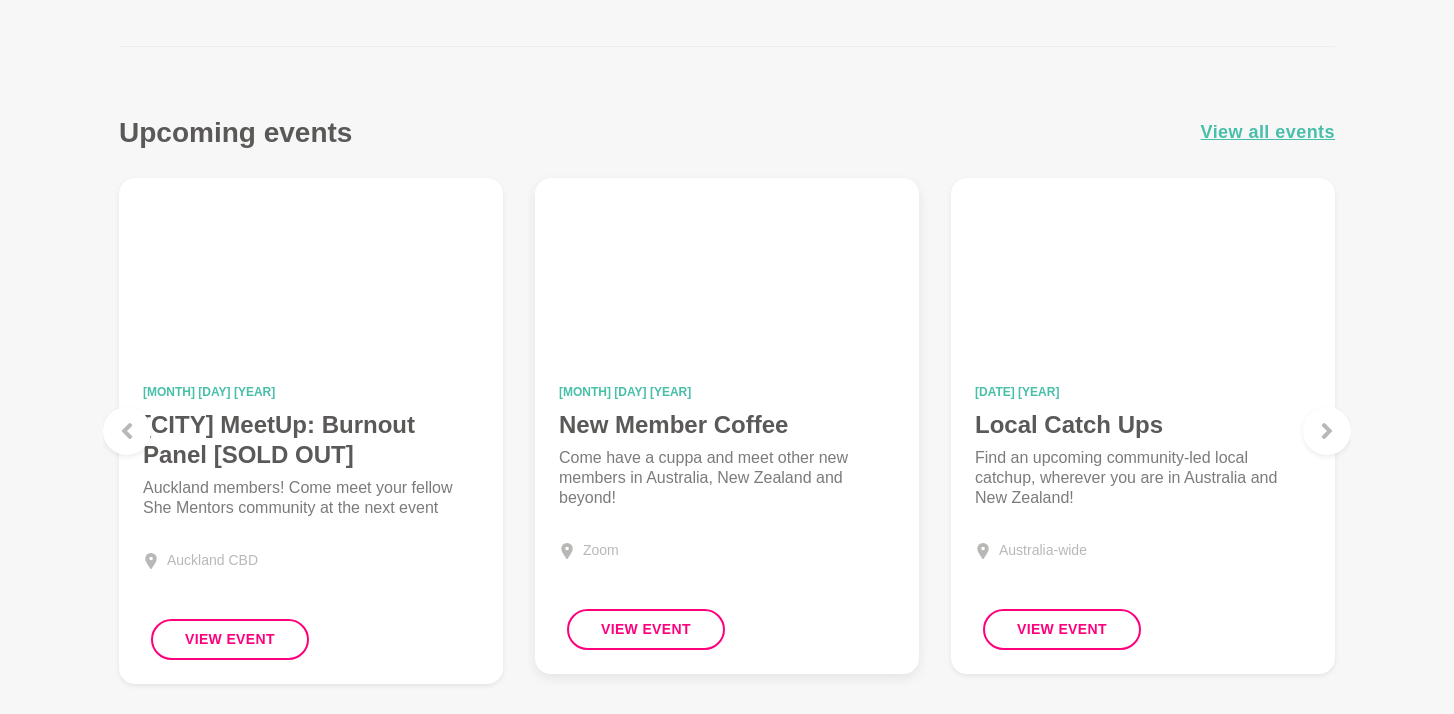 scroll, scrollTop: 1944, scrollLeft: 0, axis: vertical 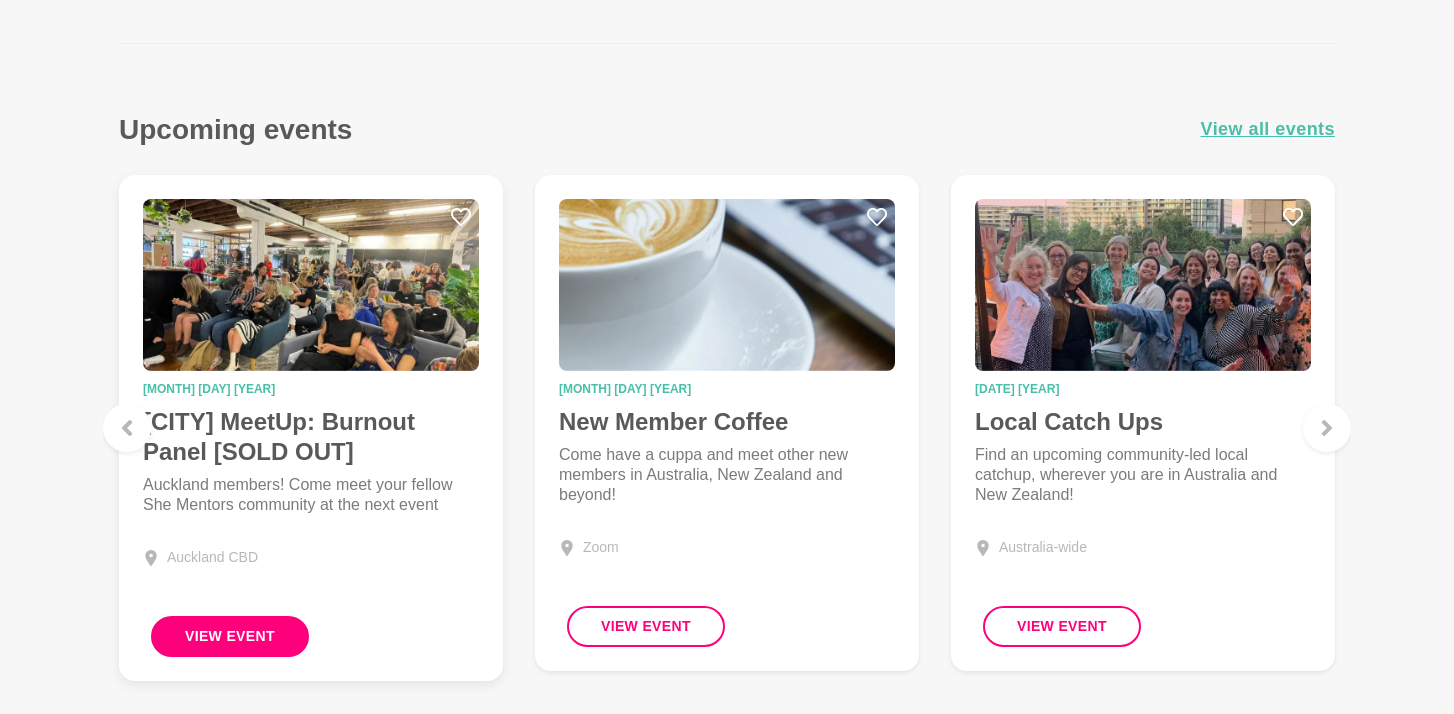 click on "View Event" at bounding box center [230, 636] 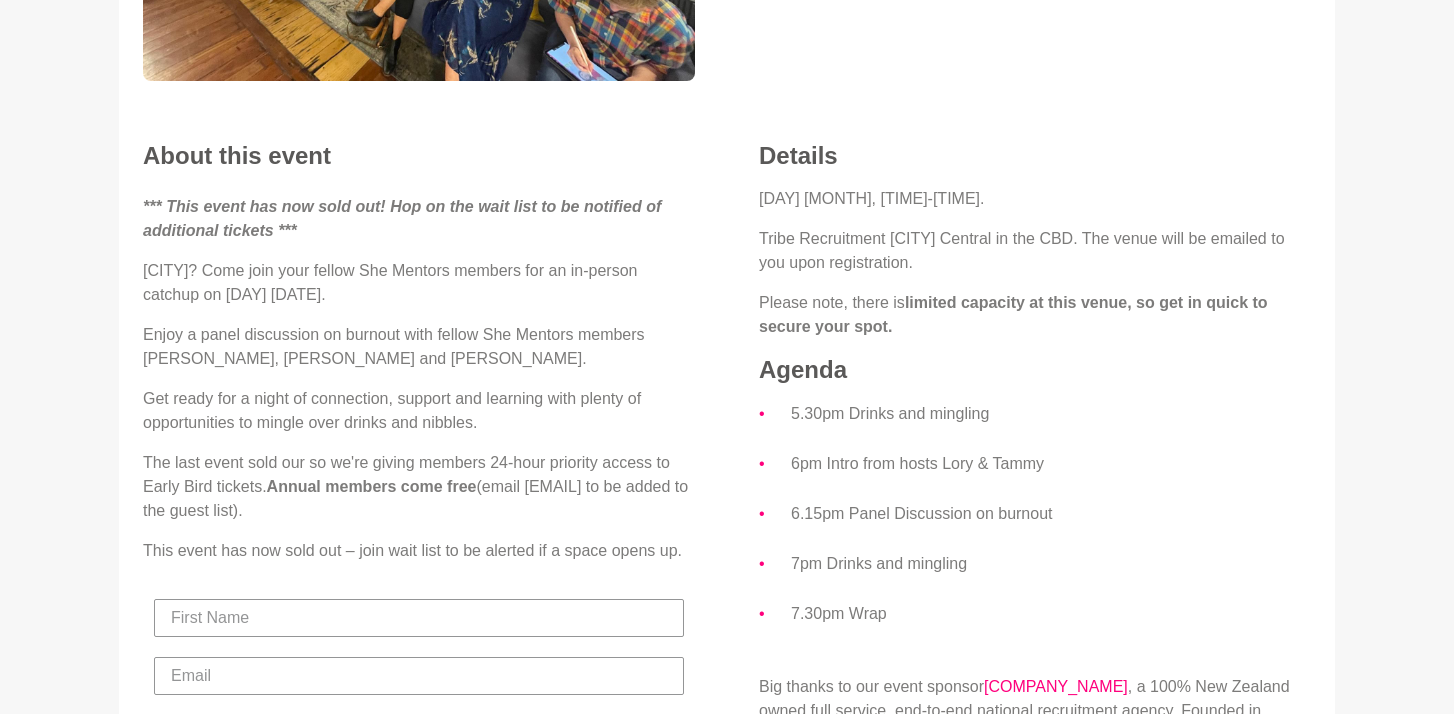 scroll, scrollTop: 0, scrollLeft: 0, axis: both 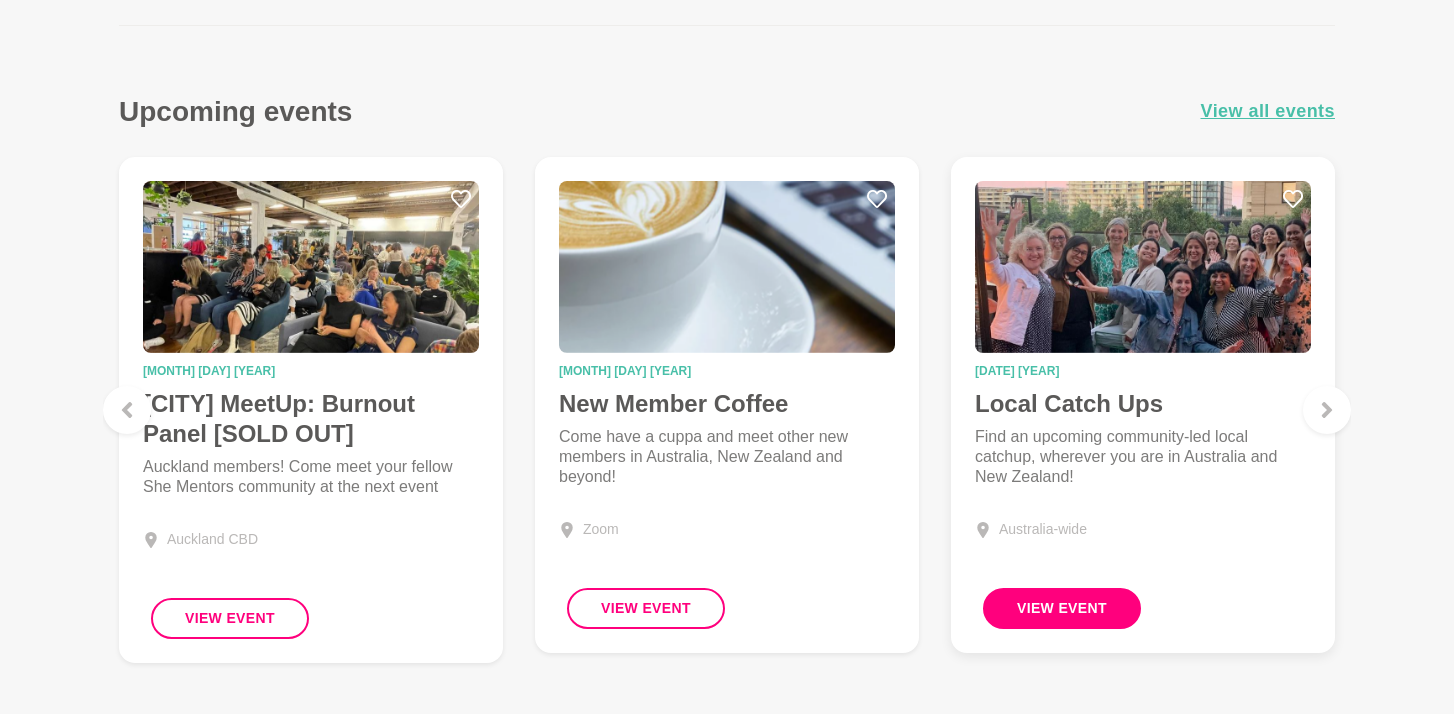 click on "View Event" at bounding box center (1062, 608) 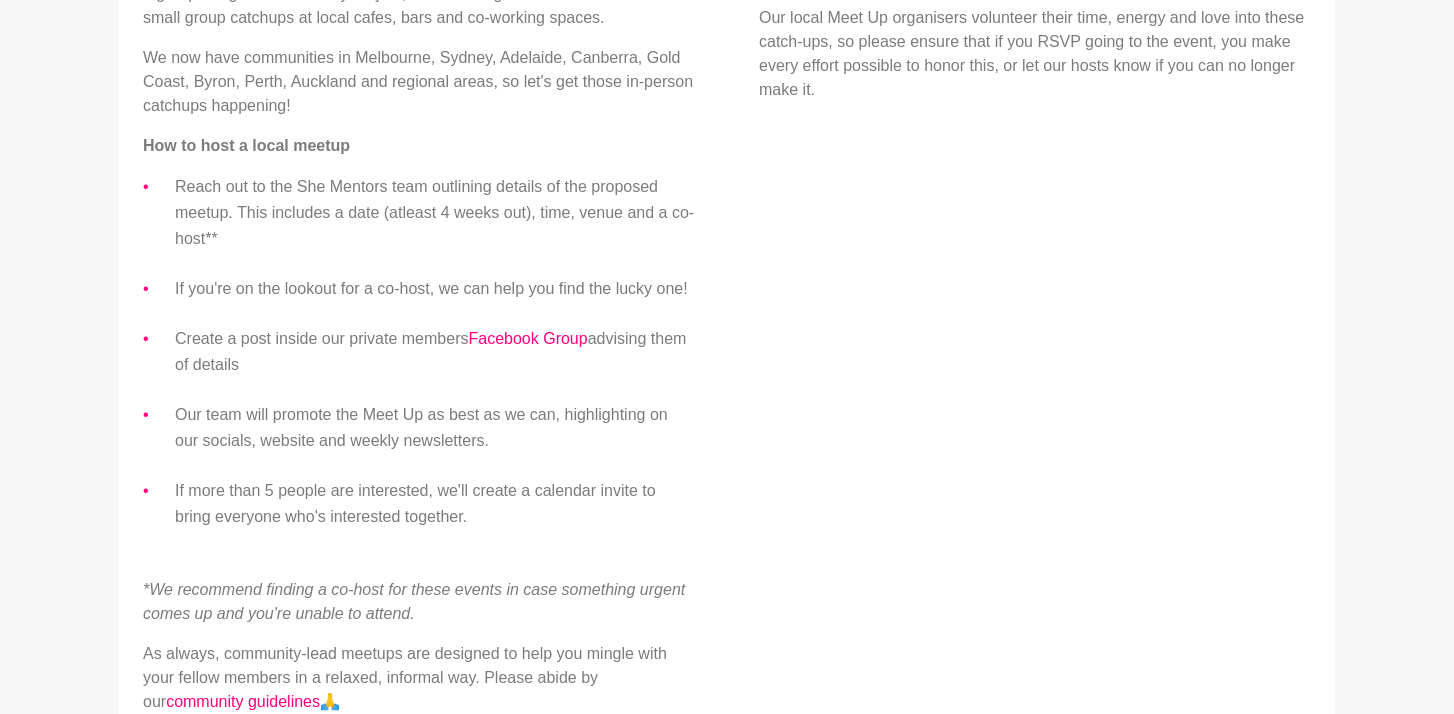 scroll, scrollTop: 0, scrollLeft: 0, axis: both 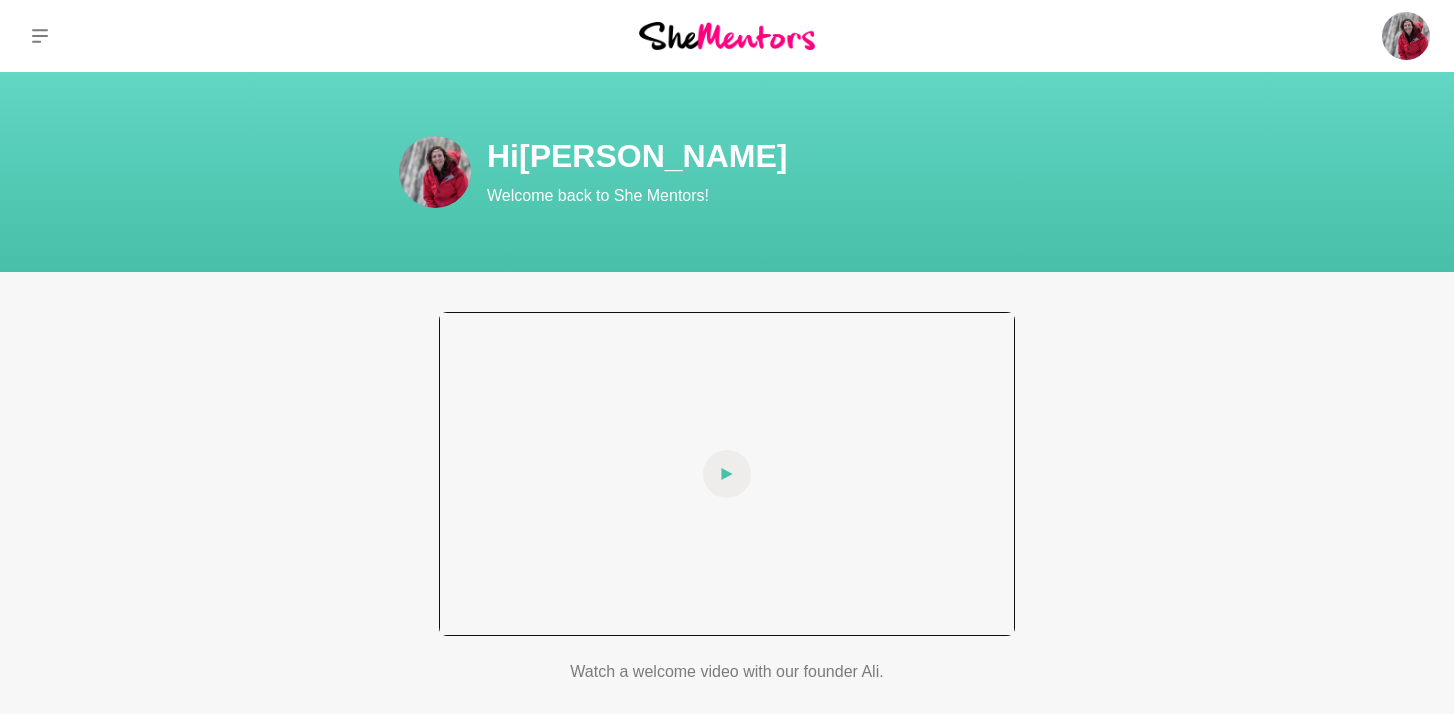 click 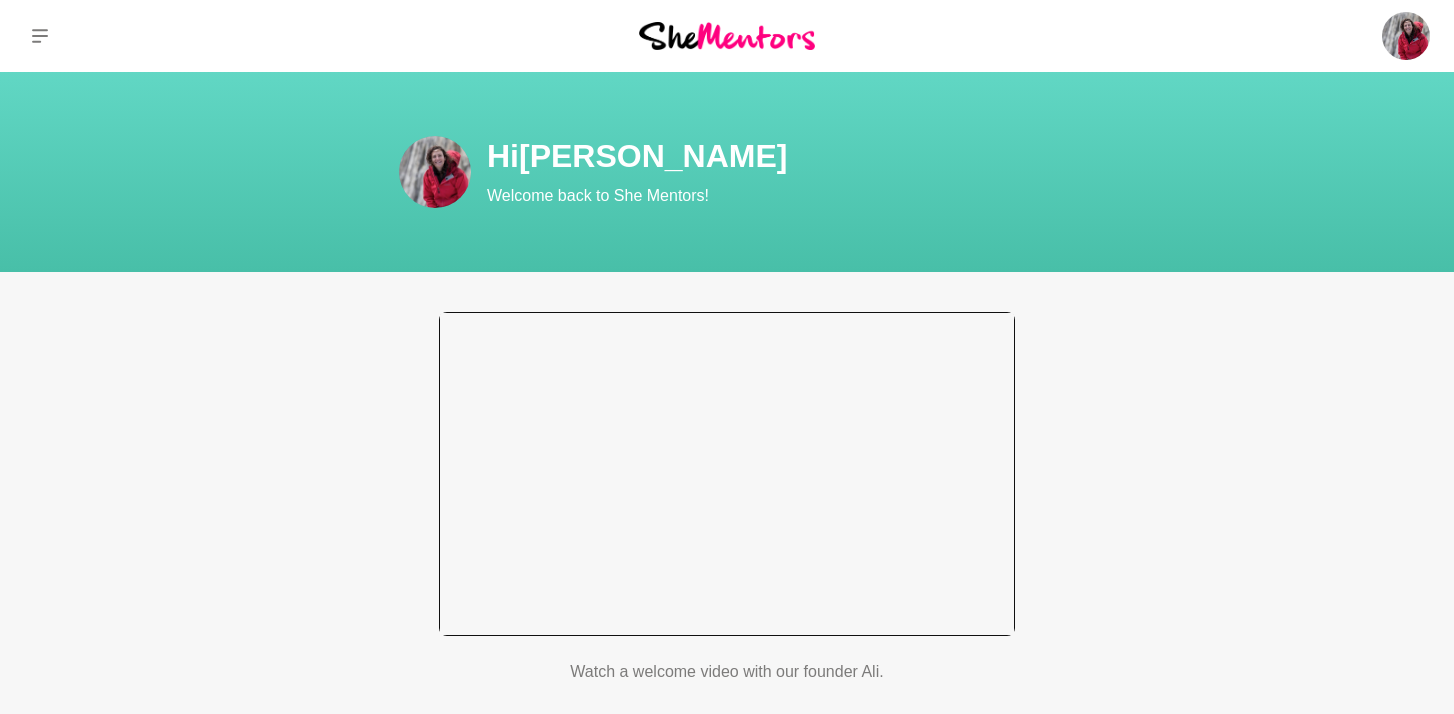 click at bounding box center (727, 474) 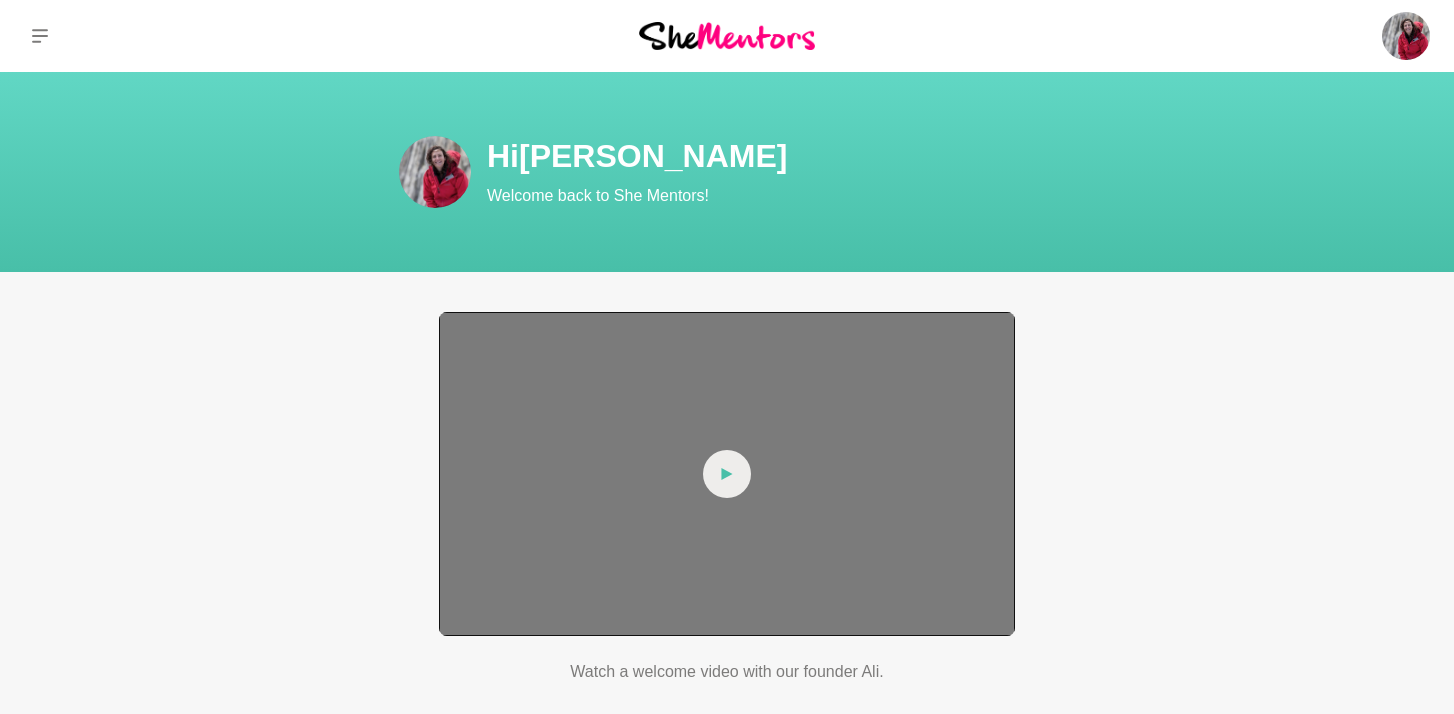 click at bounding box center [727, 474] 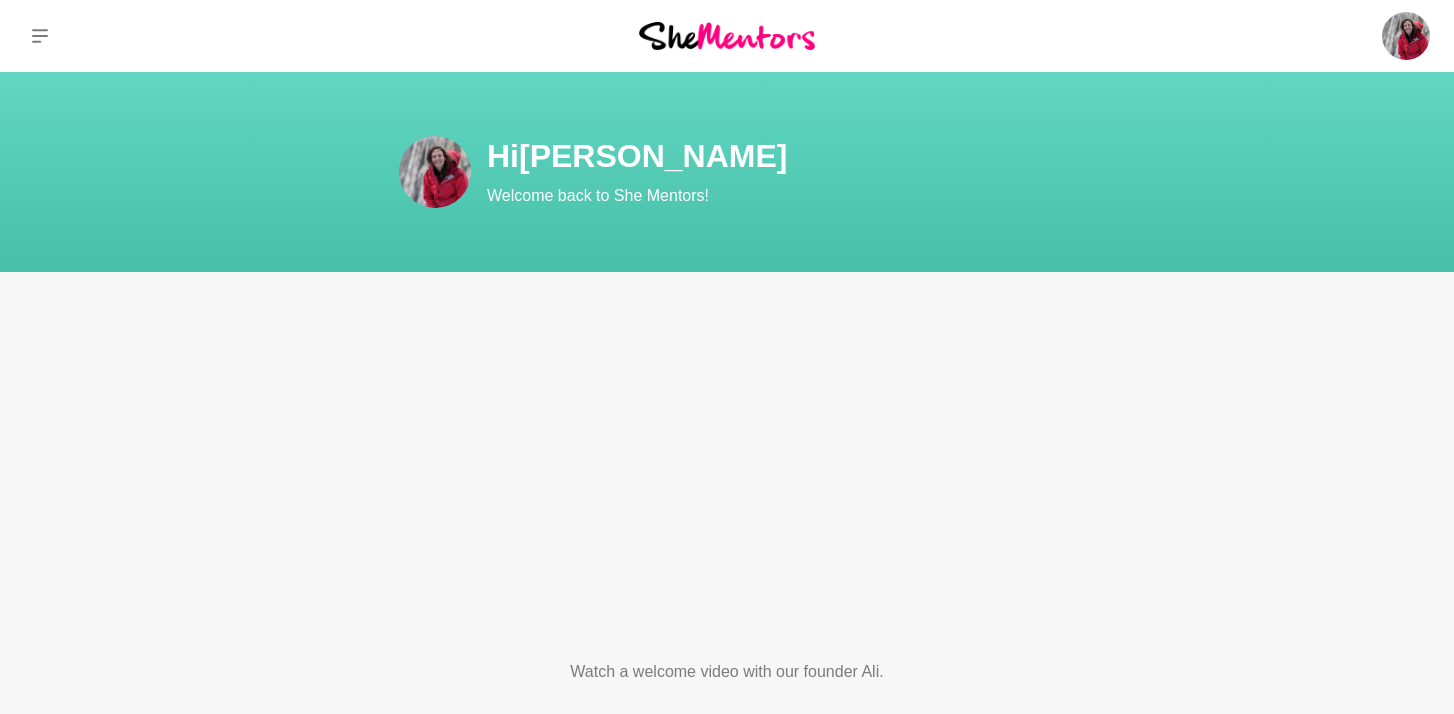 click on "Hi  [PERSON_NAME] Welcome back to She Mentors! Watch a welcome video with our founder Ali. Top picks for you View all mentors   [PERSON_NAME] Coach, Speaker, Retailer, Business Advisor, Mum, Coach Mel [PERSON_NAME] Coach, Speaker, Retailer, Business Advisor, Mum, Coach Mel View profile [PERSON_NAME] Body Confidence Mentor for women, Holistic Beauty Therapist, NLP Practitioner, CEO for Courageous, Curvy Confident [PERSON_NAME] Body Confidence Mentor for women, Holistic Beauty Therapist, NLP Practitioner, CEO for Courageous, Curvy Confident View profile [PERSON_NAME] Self Love, Mental Health and Fitness, Intuitive Soul Coach, Ray of Light Coaching [PERSON_NAME] Self Love, Mental Health and Fitness, Intuitive Soul Coach, Ray of Light Coaching View profile [PERSON_NAME] Economic Growth Advisor/Director - Food & Beverage/Tourism. Life Coach, Director [PERSON_NAME] Economic Growth Advisor/Director - Food & Beverage/Tourism. Life Coach, Director View profile [PERSON_NAME] [PERSON_NAME] View profile" at bounding box center [727, 2064] 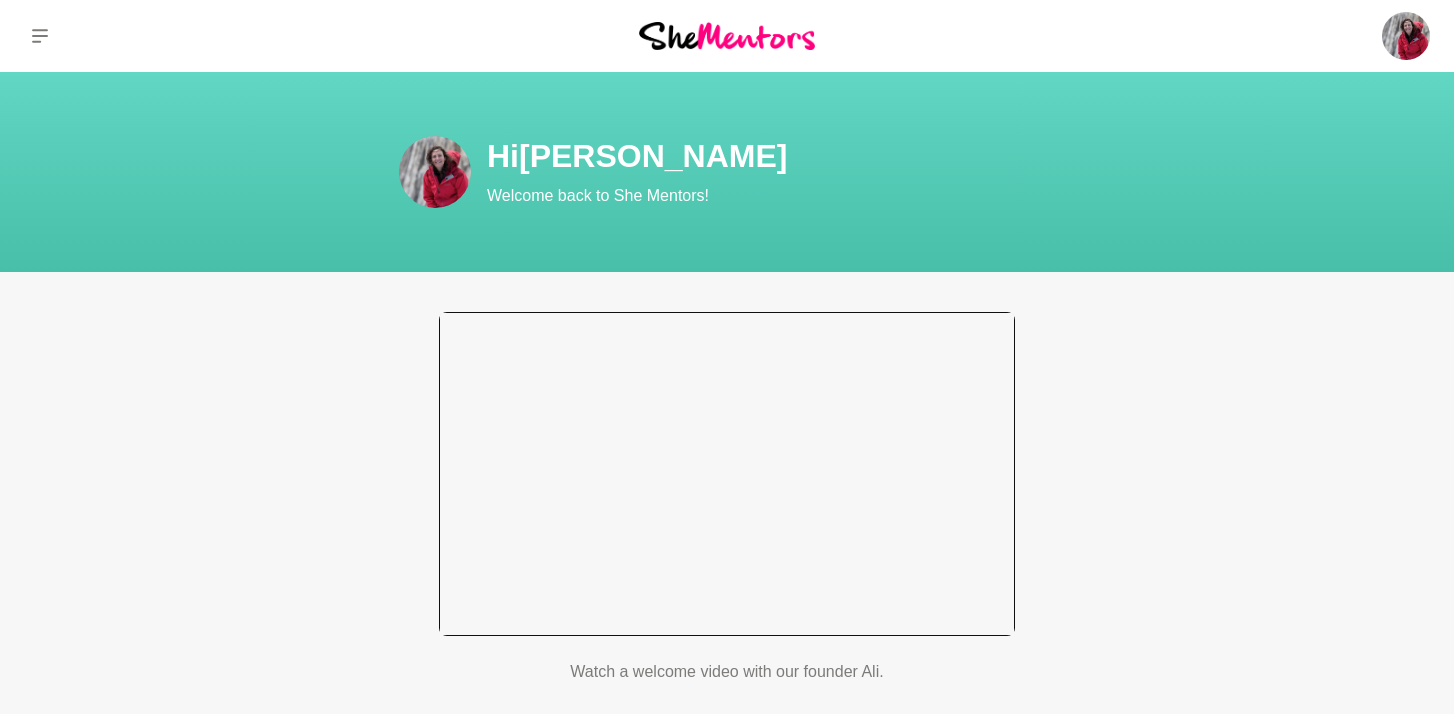click at bounding box center (727, 474) 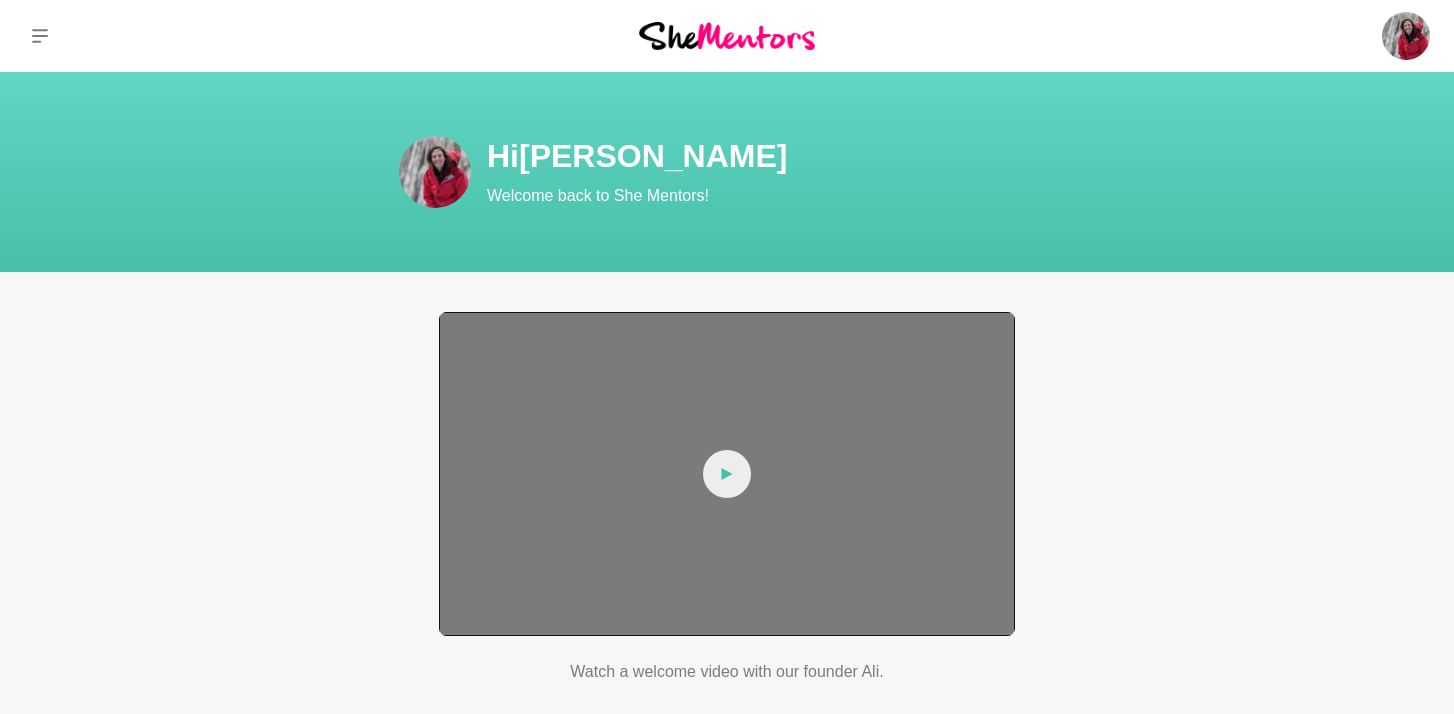 click 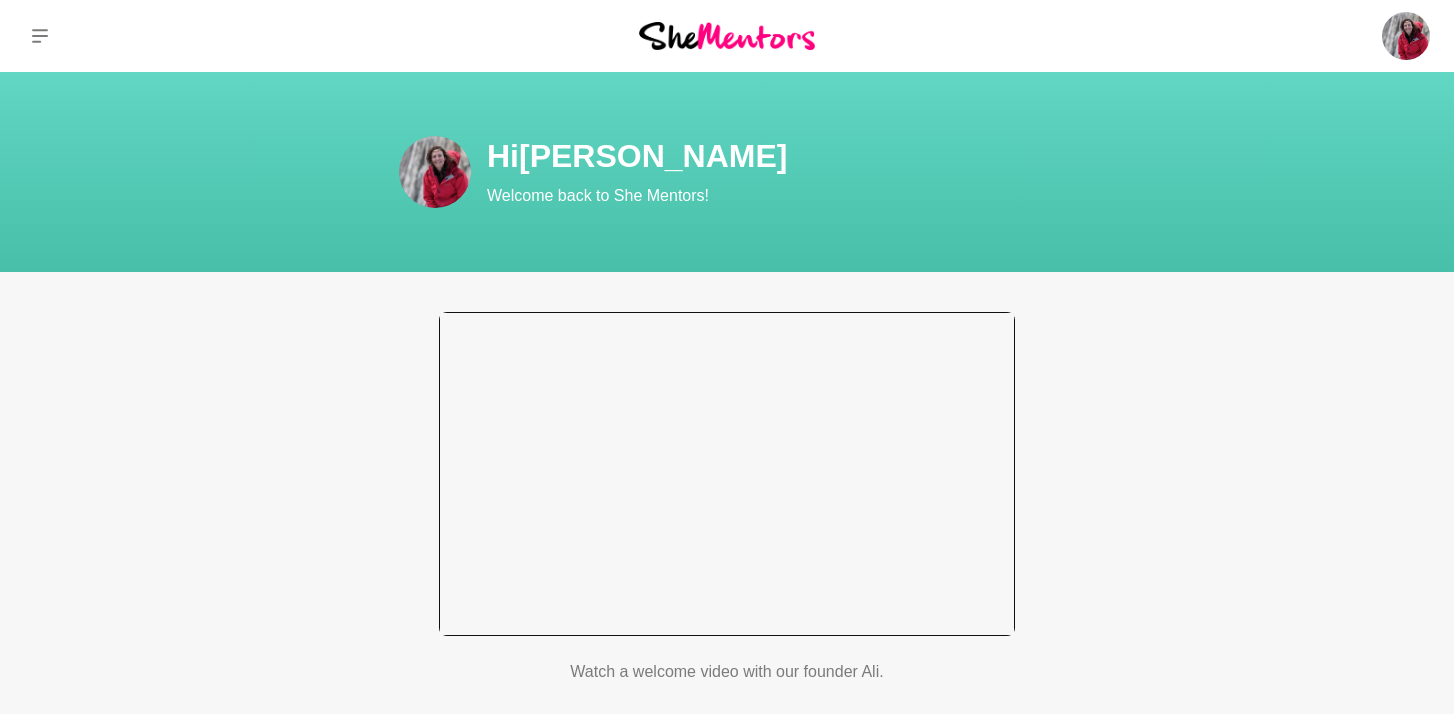 type 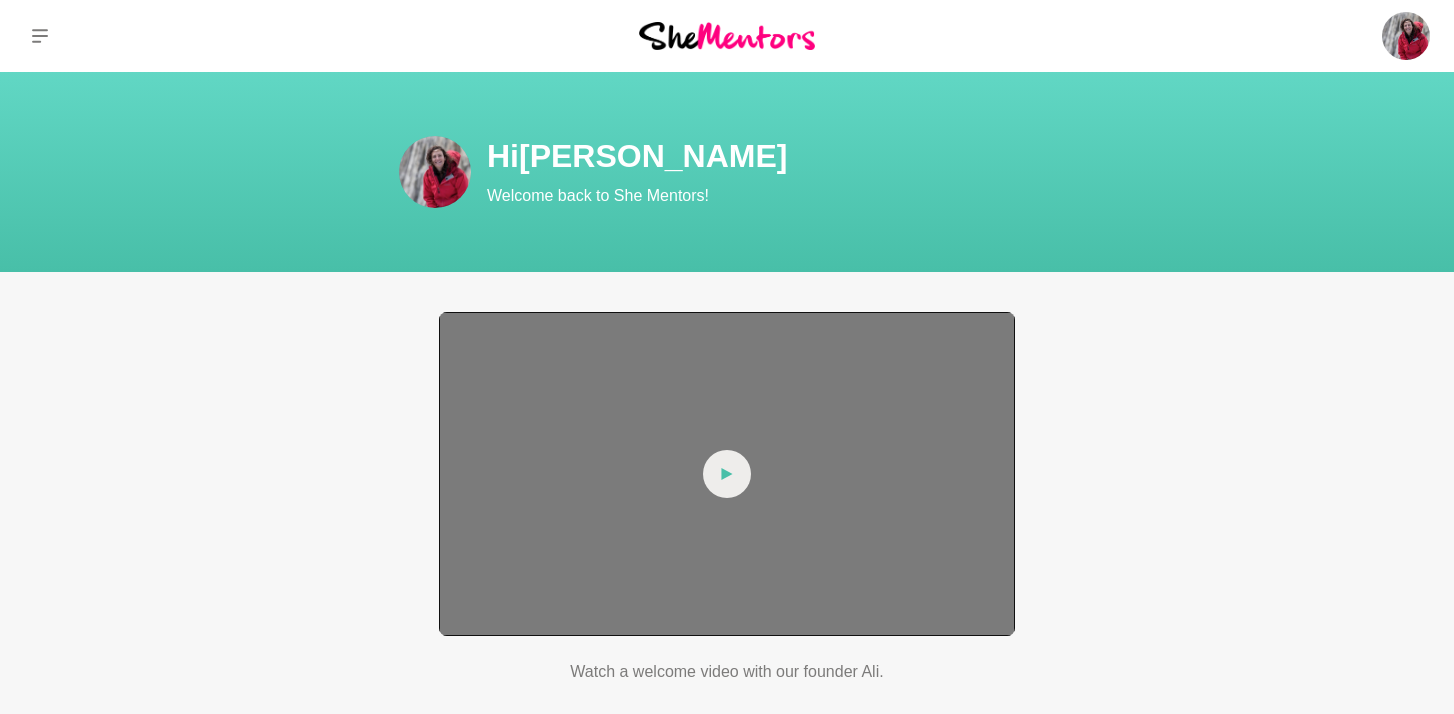 click 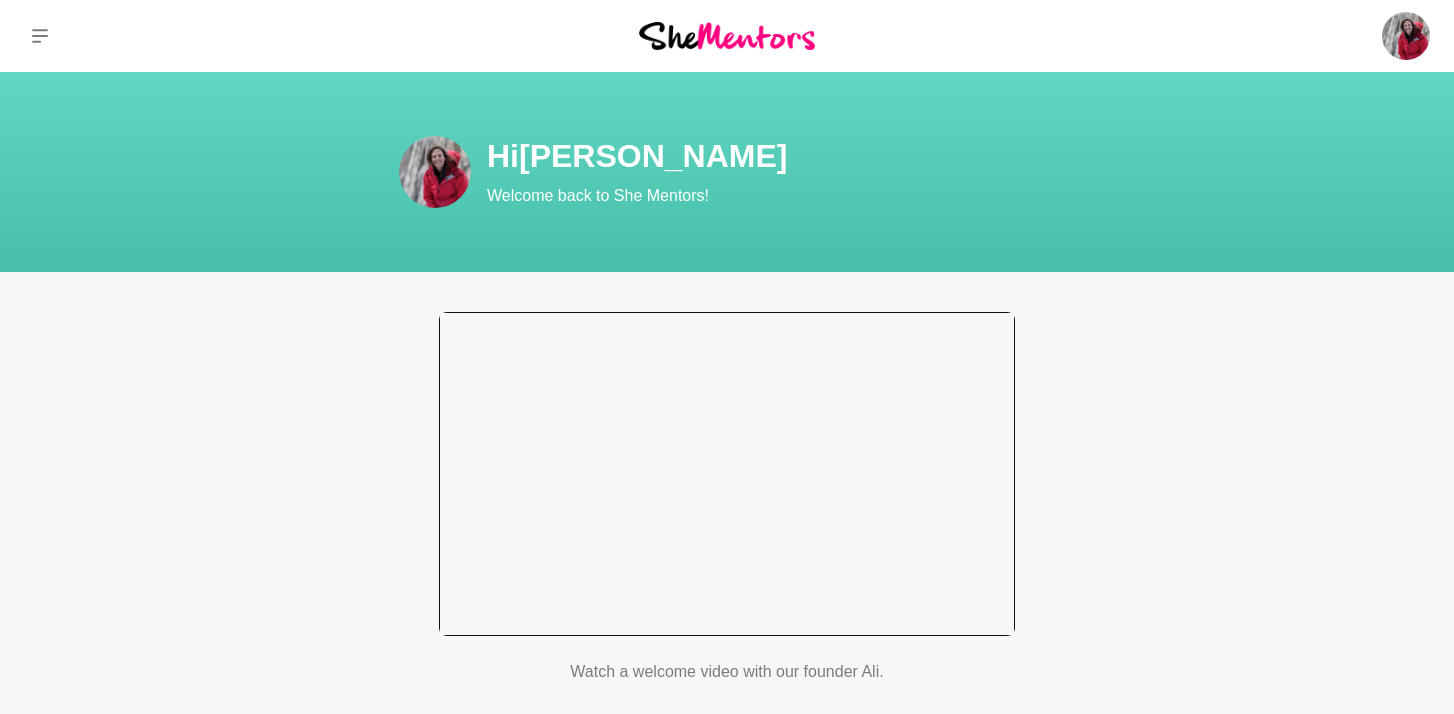 click at bounding box center (727, 474) 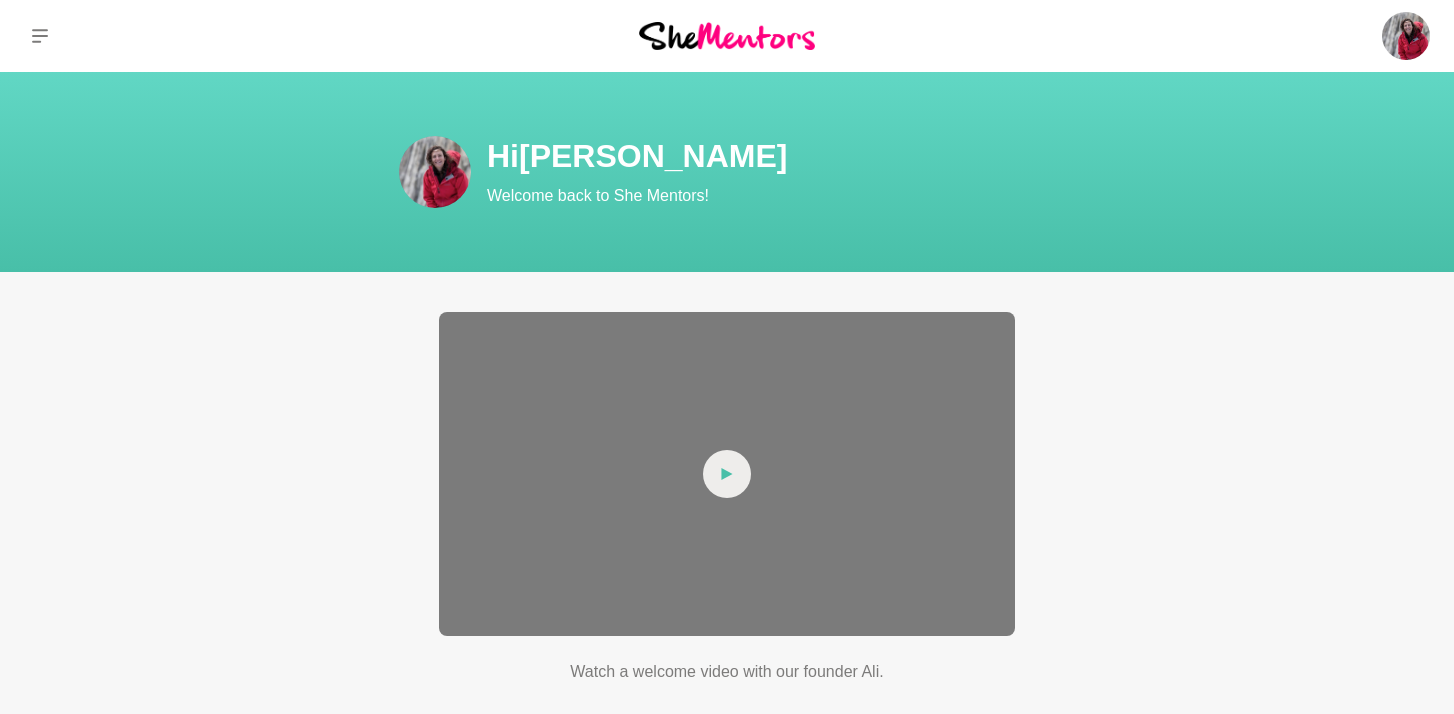 click on "Hi  [PERSON_NAME] Welcome back to She Mentors! Watch a welcome video with our founder Ali. Top picks for you View all mentors   [PERSON_NAME] Coach, Speaker, Retailer, Business Advisor, Mum, Coach Mel [PERSON_NAME] Coach, Speaker, Retailer, Business Advisor, Mum, Coach Mel View profile [PERSON_NAME] Body Confidence Mentor for women, Holistic Beauty Therapist, NLP Practitioner, CEO for Courageous, Curvy Confident [PERSON_NAME] Body Confidence Mentor for women, Holistic Beauty Therapist, NLP Practitioner, CEO for Courageous, Curvy Confident View profile [PERSON_NAME] Self Love, Mental Health and Fitness, Intuitive Soul Coach, Ray of Light Coaching [PERSON_NAME] Self Love, Mental Health and Fitness, Intuitive Soul Coach, Ray of Light Coaching View profile [PERSON_NAME] Economic Growth Advisor/Director - Food & Beverage/Tourism. Life Coach, Director [PERSON_NAME] Economic Growth Advisor/Director - Food & Beverage/Tourism. Life Coach, Director View profile [PERSON_NAME] [PERSON_NAME] View profile" at bounding box center [727, 2064] 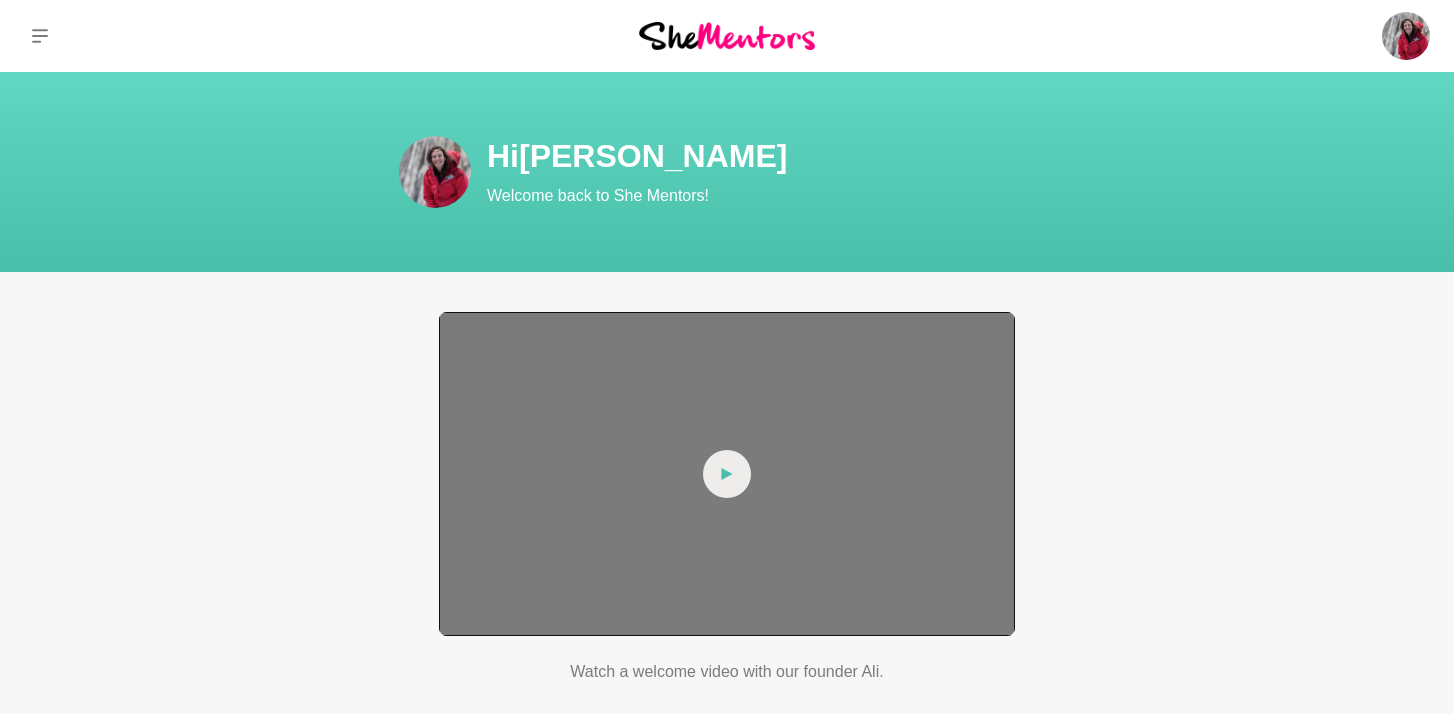 click 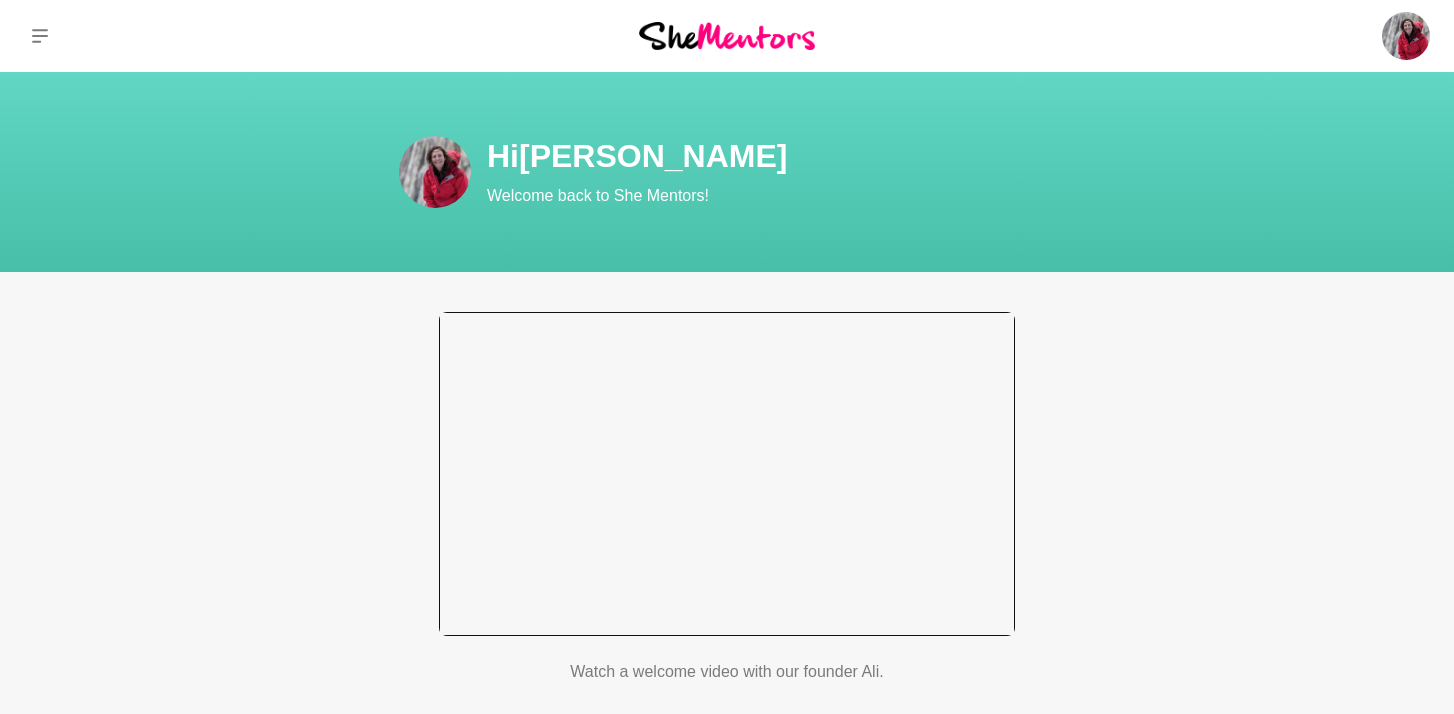 click at bounding box center [727, 474] 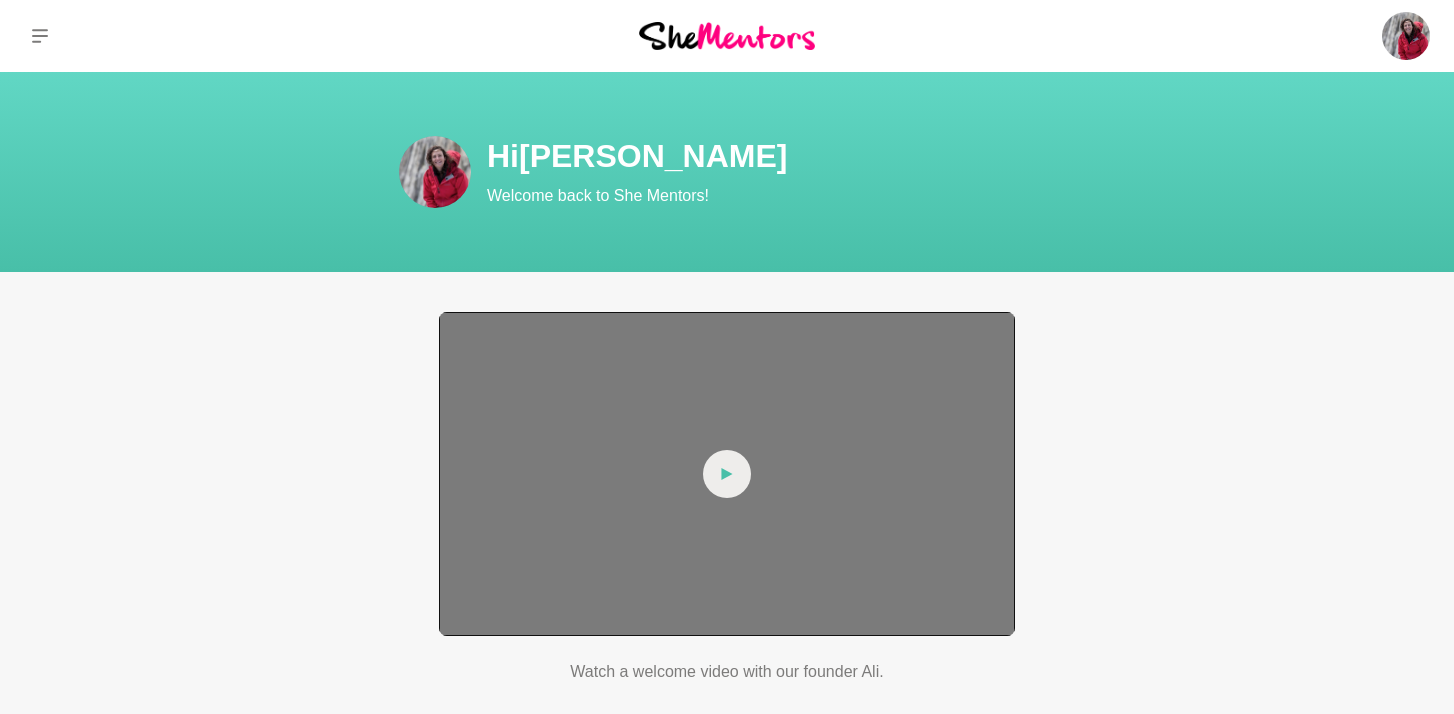 click at bounding box center (727, 474) 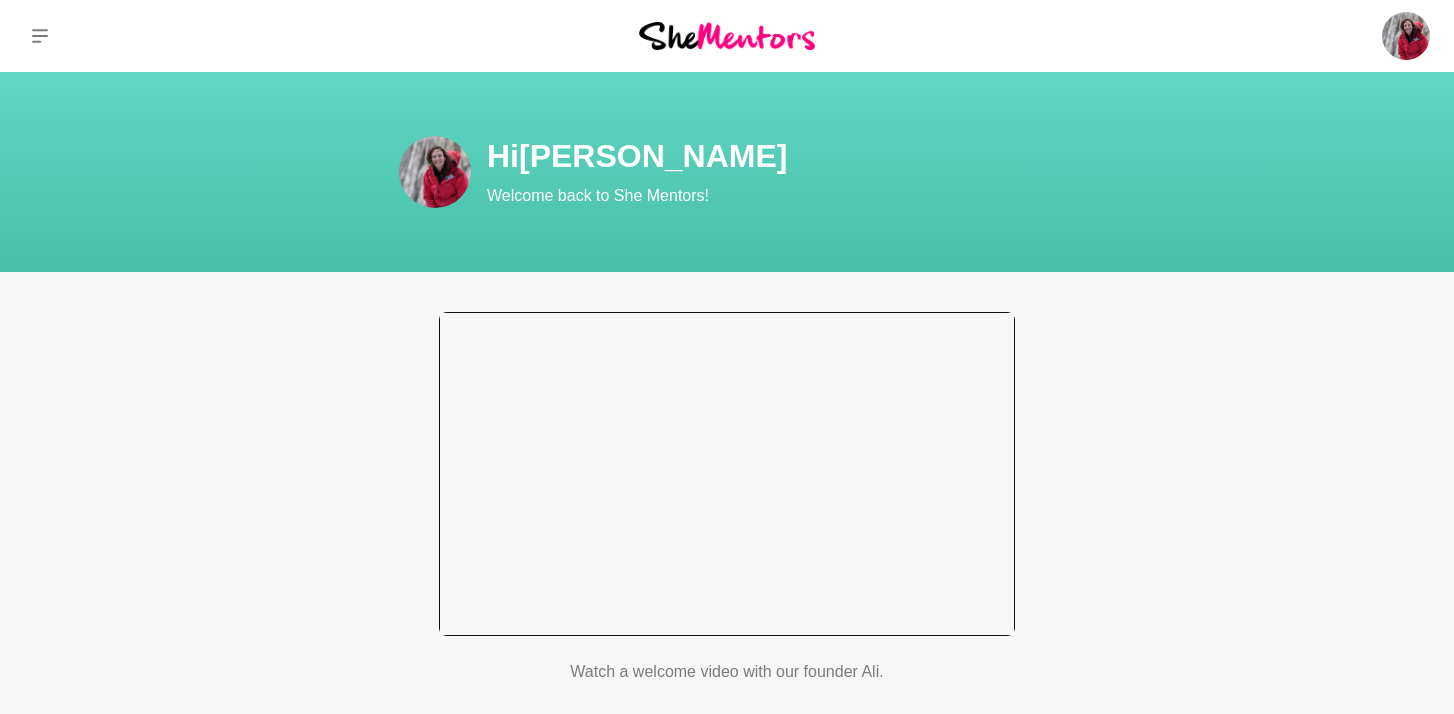 click at bounding box center (727, 474) 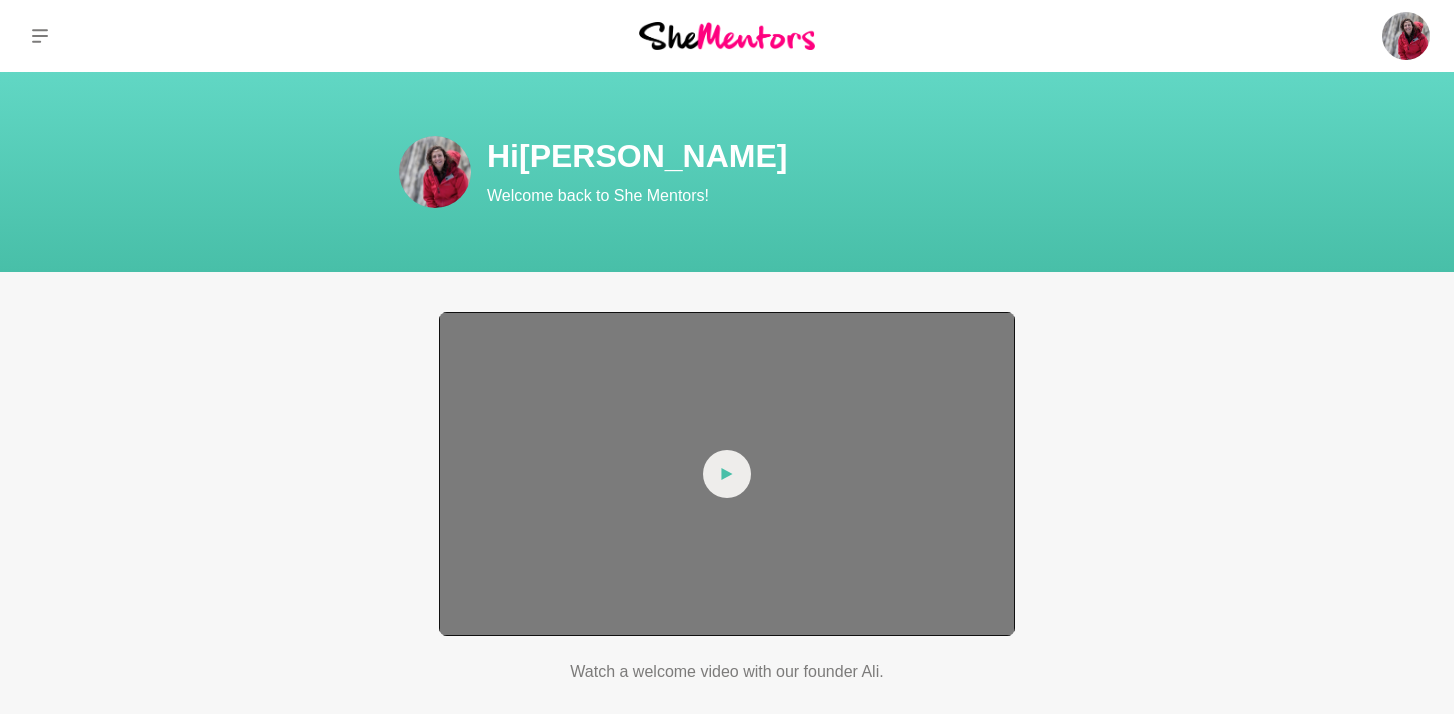 click 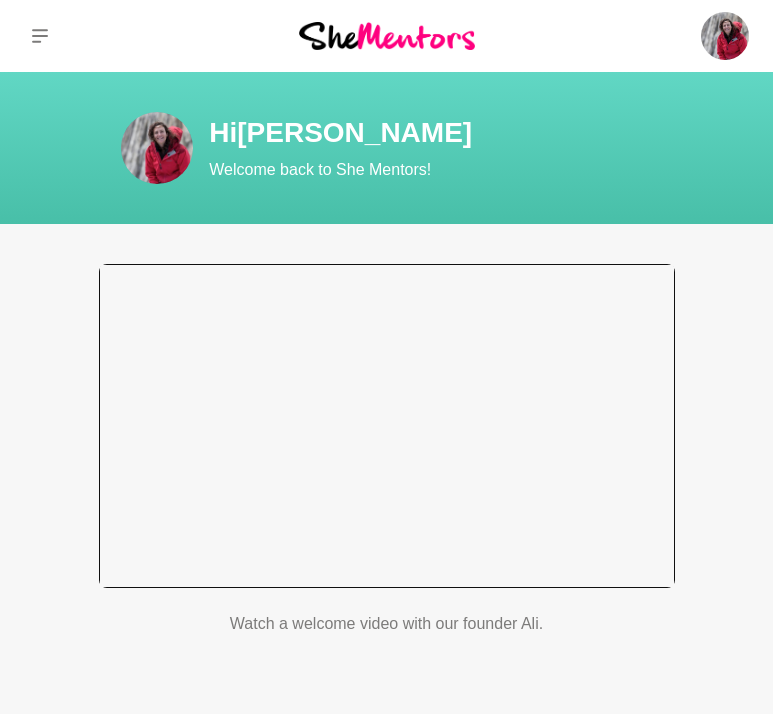 click at bounding box center (387, 426) 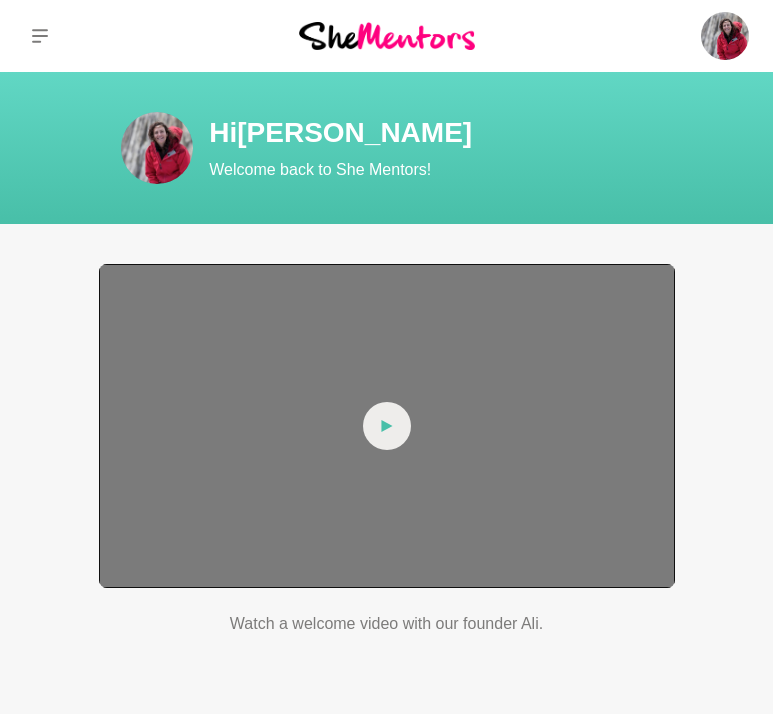 click 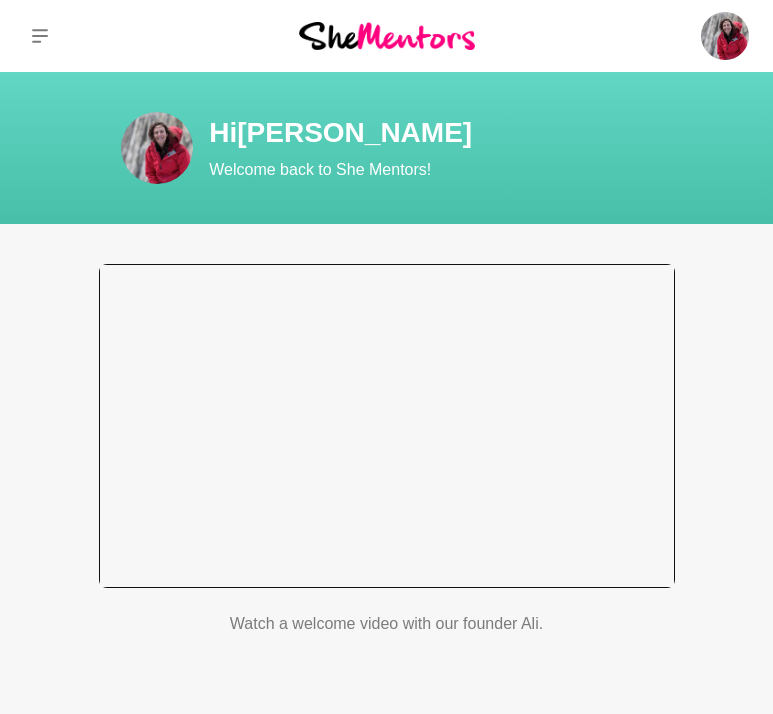 click at bounding box center (387, 426) 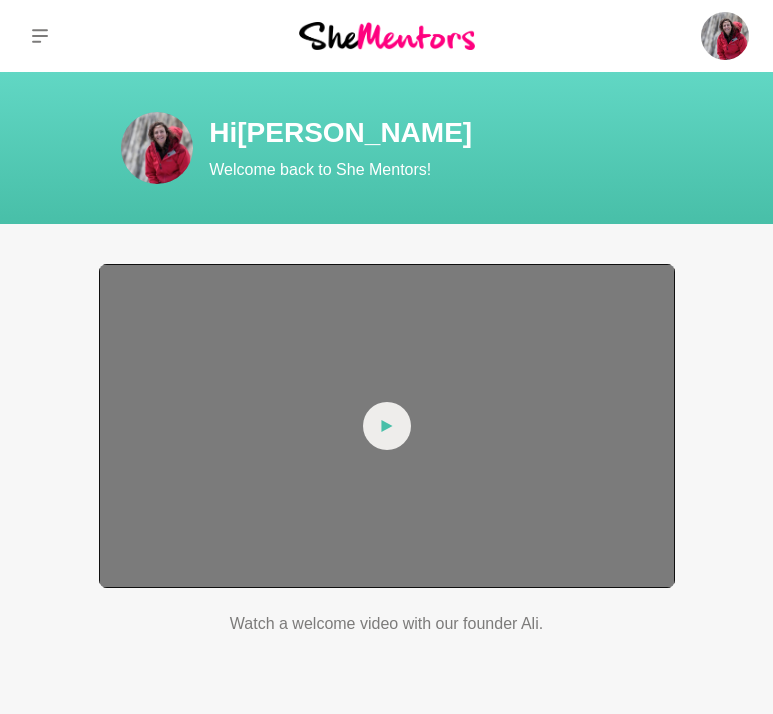 click 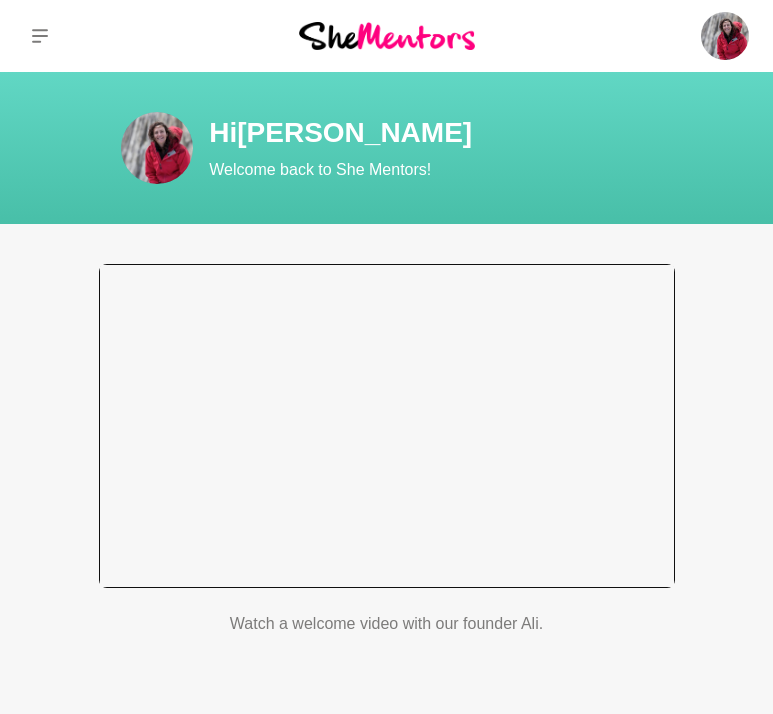 click at bounding box center [387, 426] 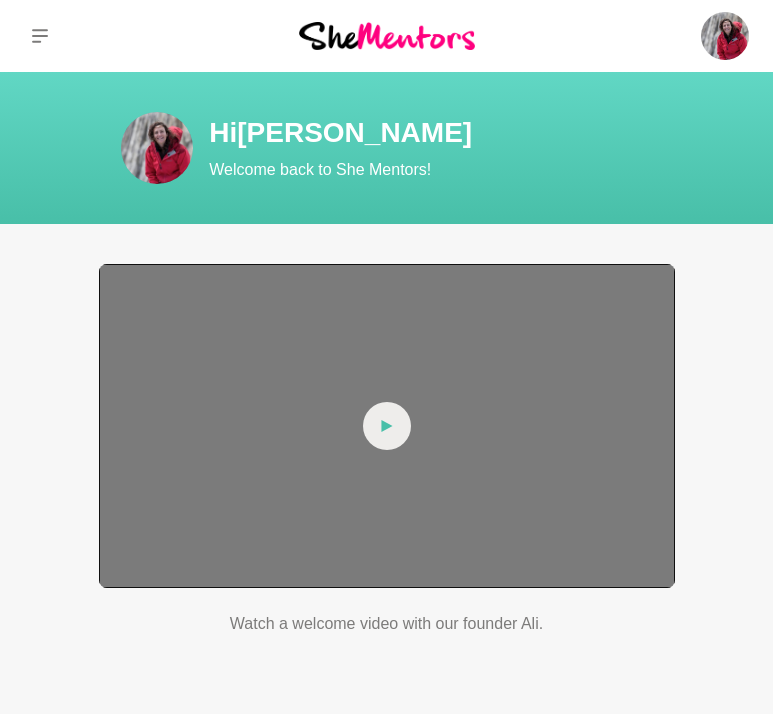click 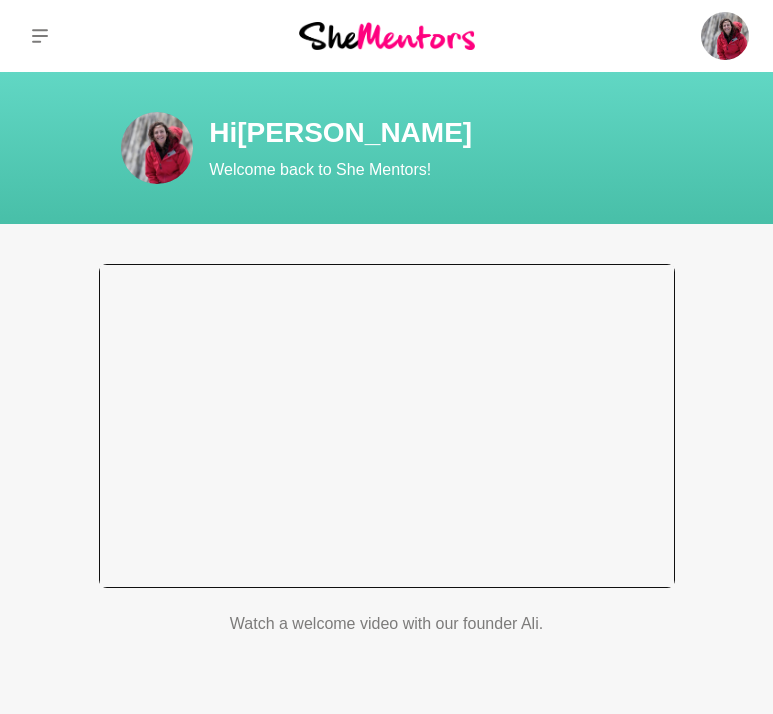 click at bounding box center [387, 426] 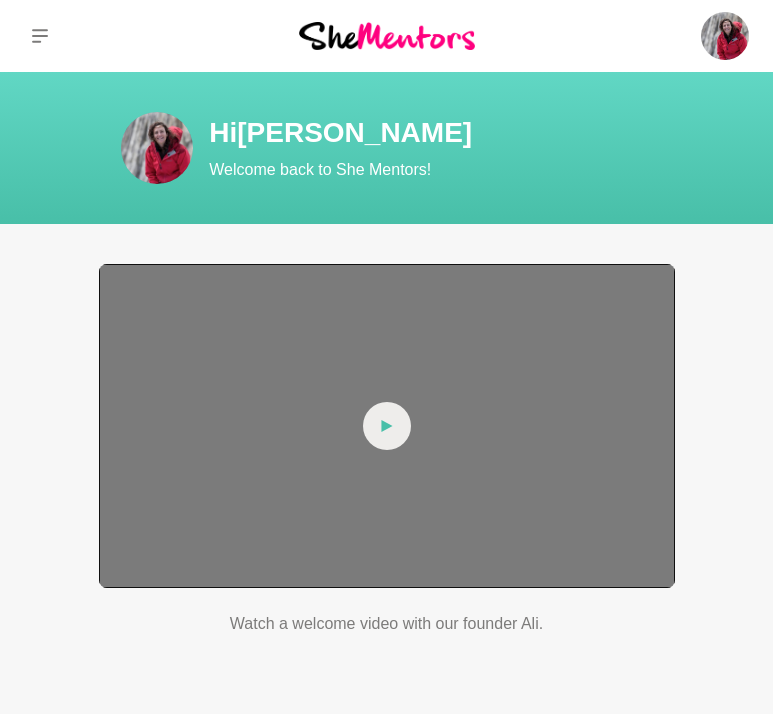 click 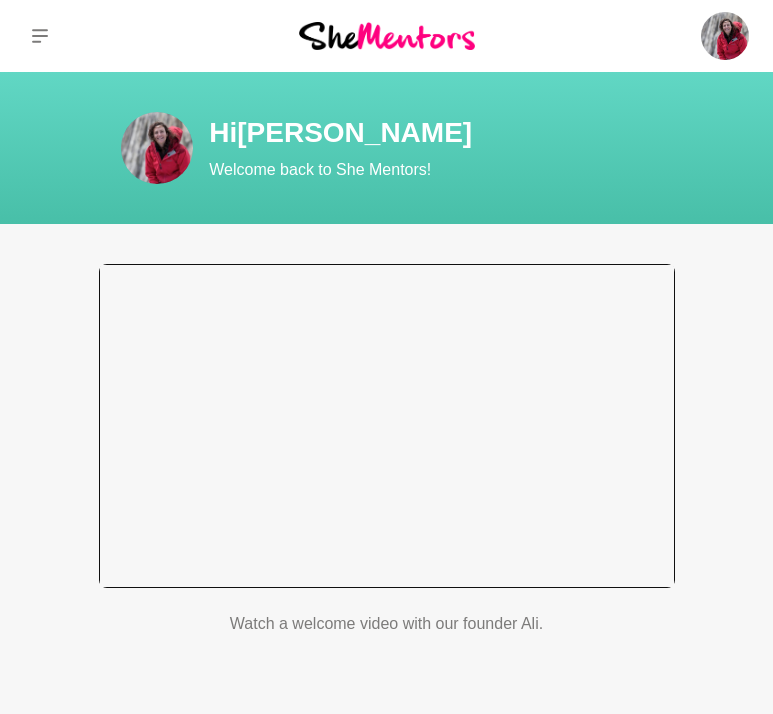 click at bounding box center [387, 426] 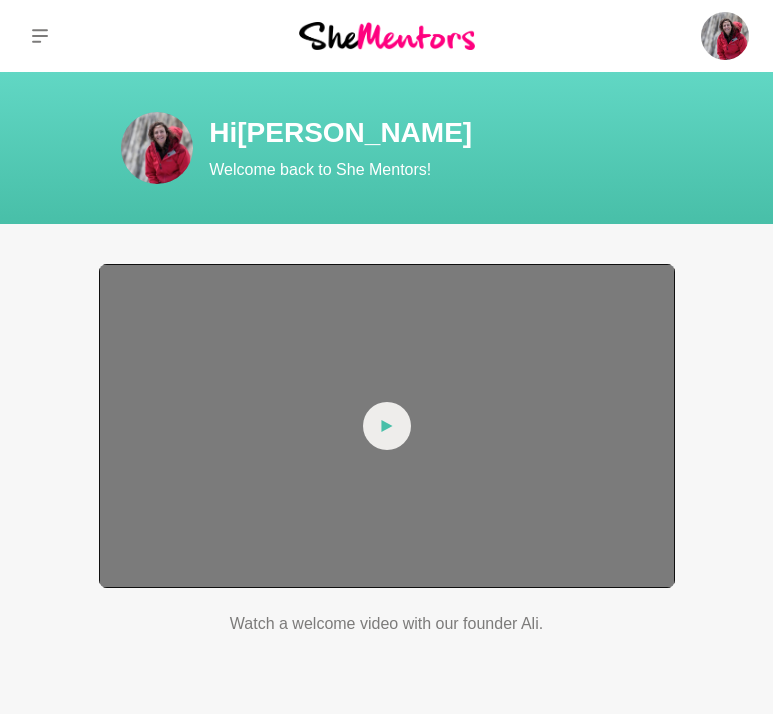click 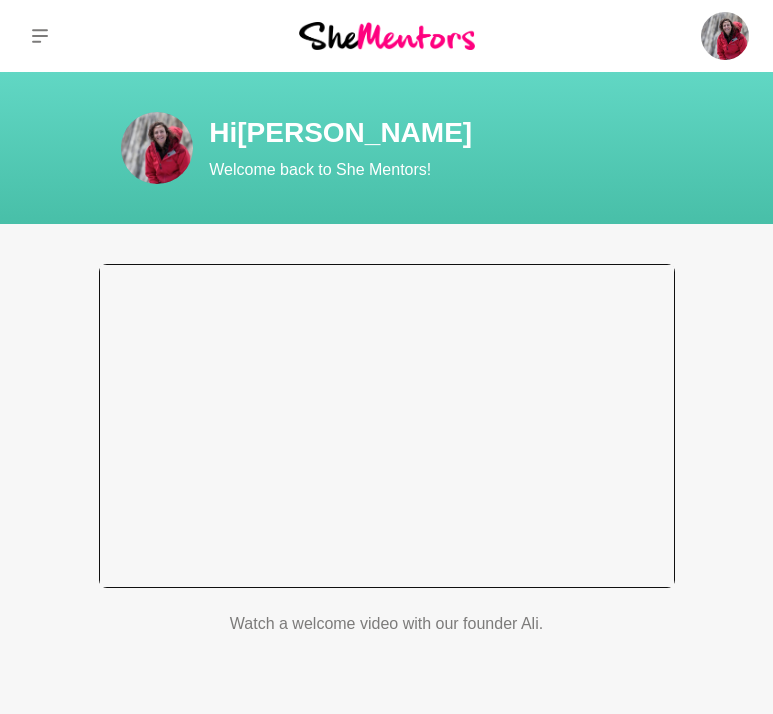 click at bounding box center [387, 426] 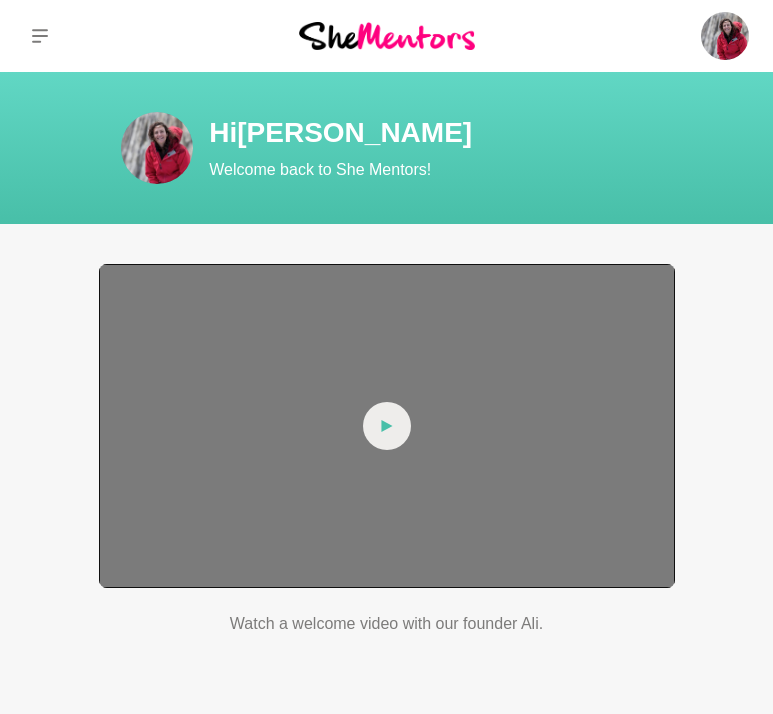 click 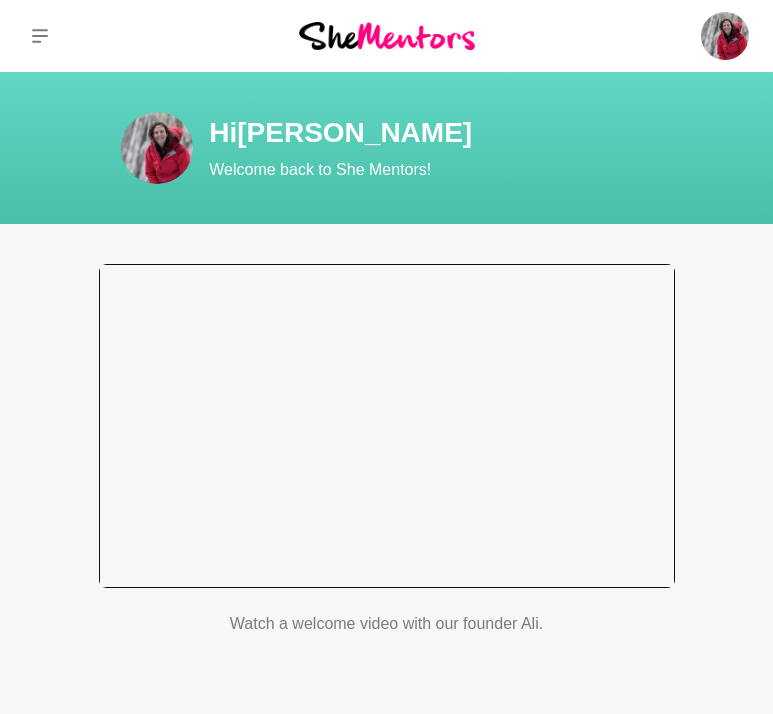 click at bounding box center [387, 426] 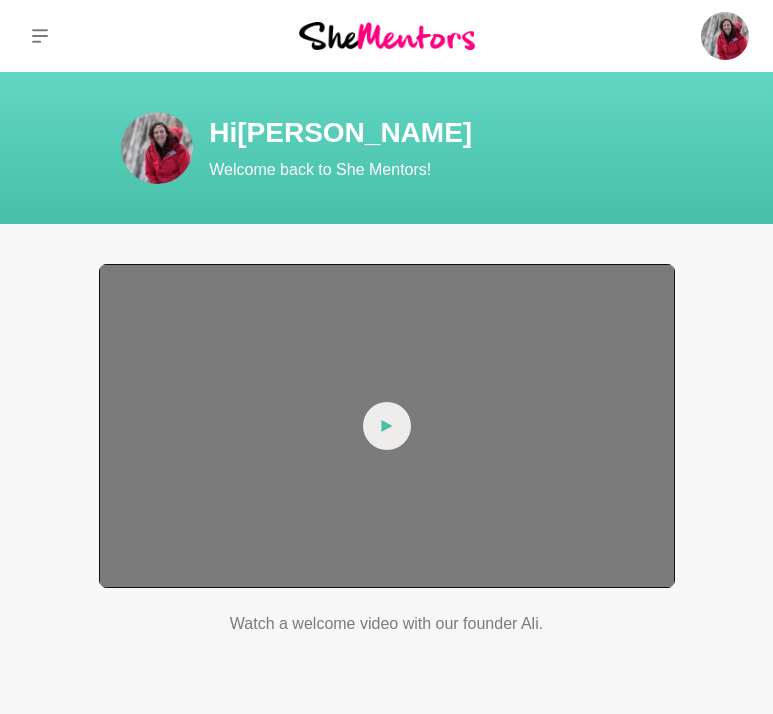 click 